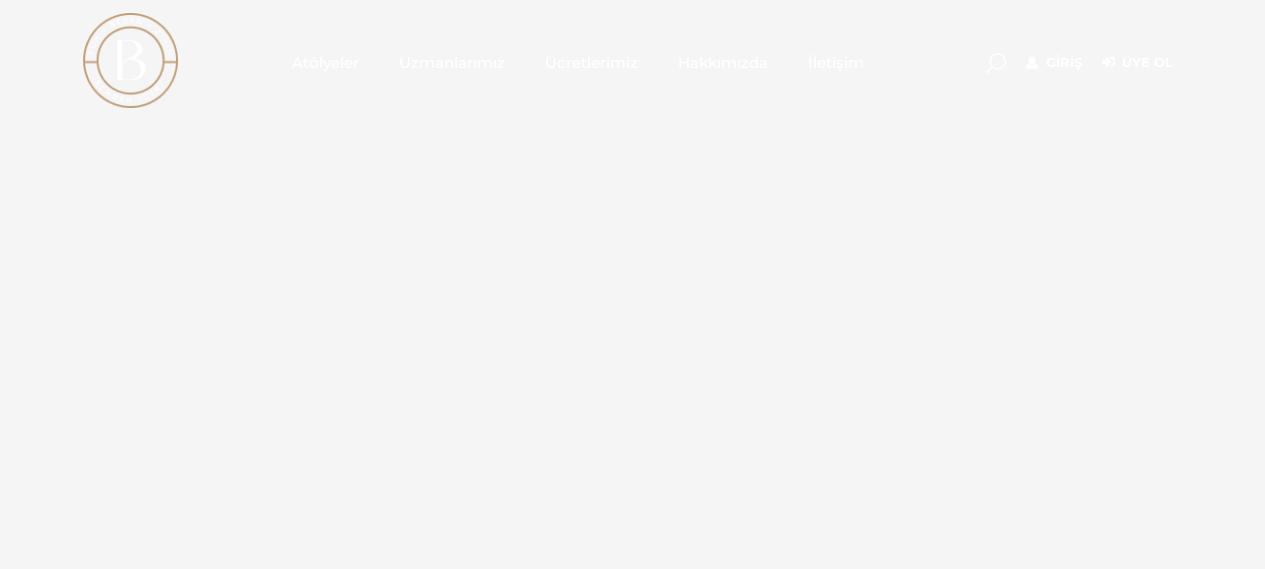 scroll, scrollTop: 0, scrollLeft: 0, axis: both 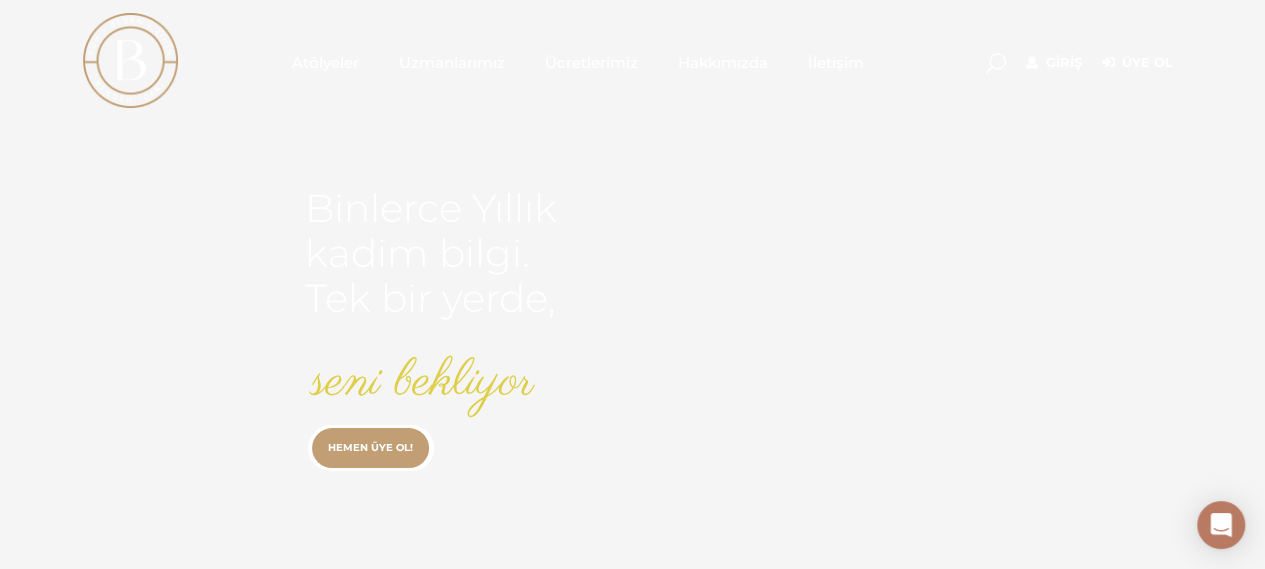 click on "Giriş" at bounding box center (1054, 63) 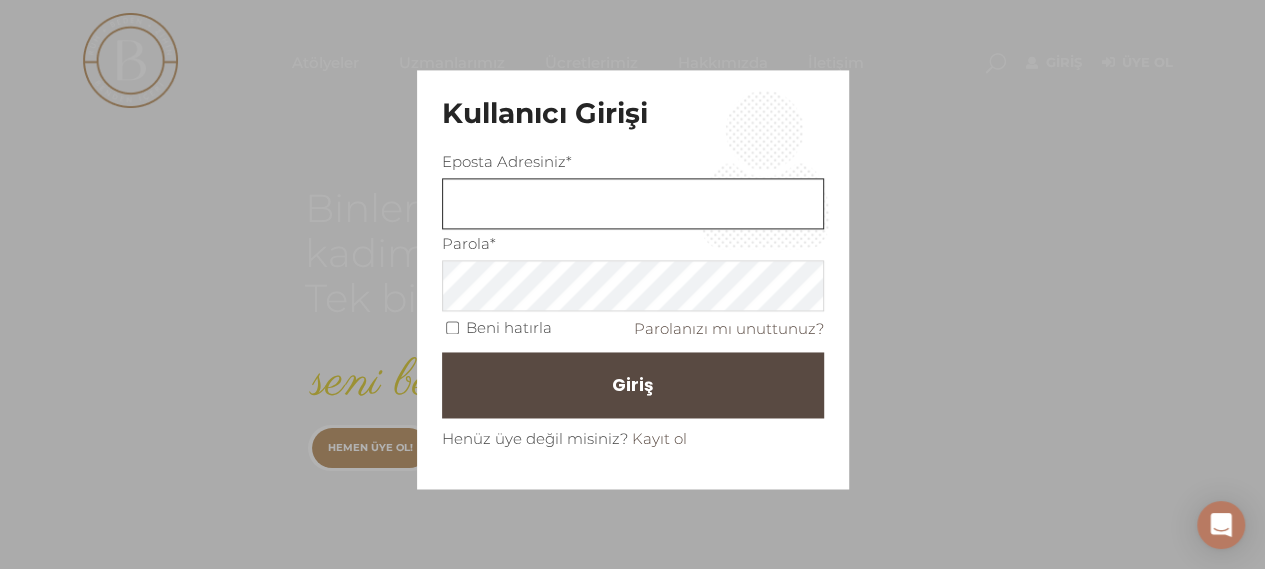 click at bounding box center [633, 204] 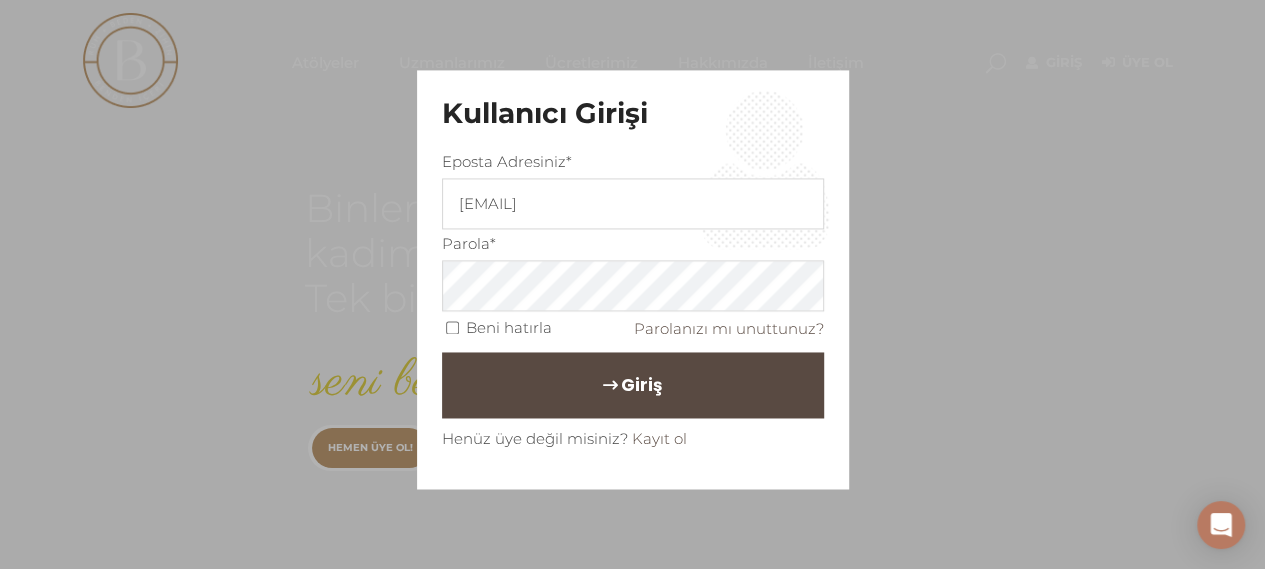click on "Giriş" at bounding box center (633, 385) 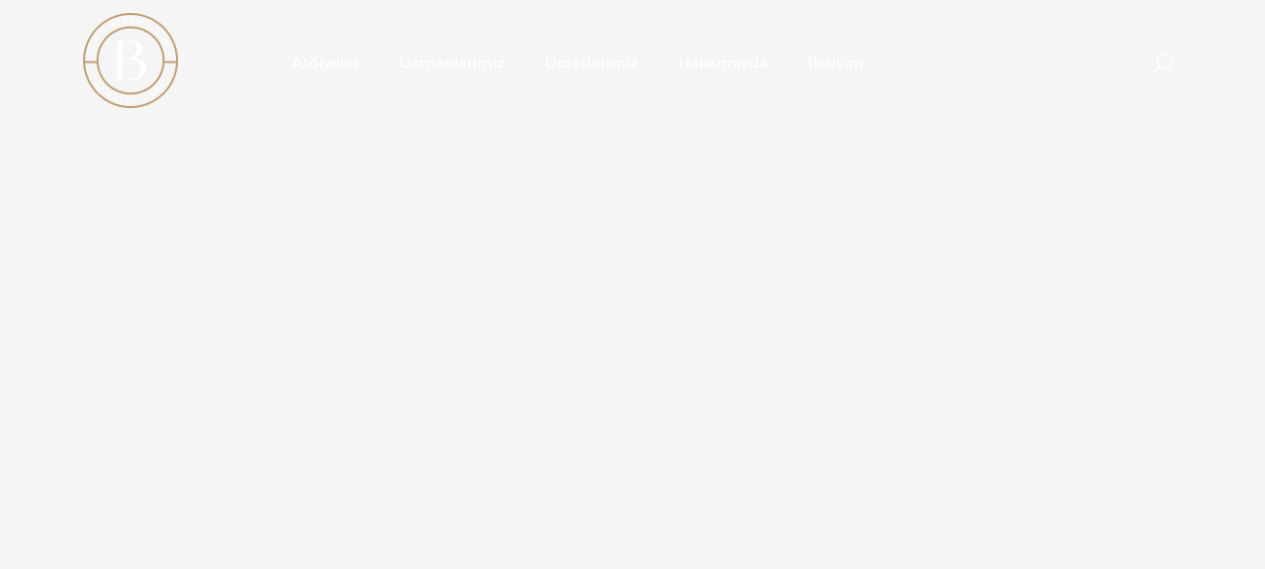 scroll, scrollTop: 0, scrollLeft: 0, axis: both 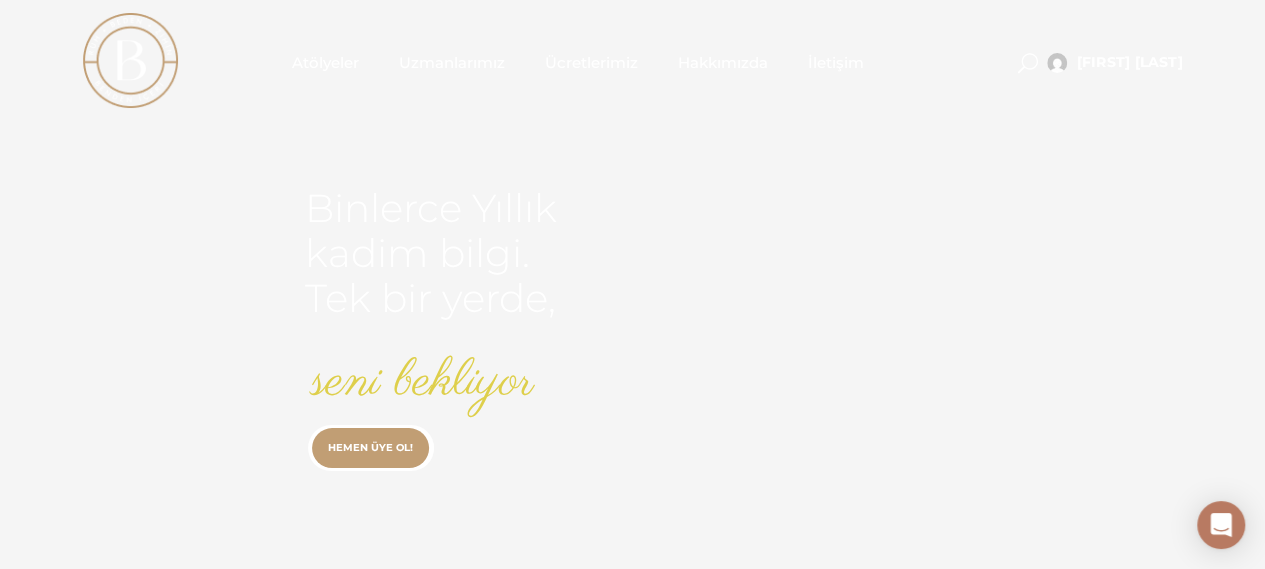 click on "Atölyeler" at bounding box center [325, 62] 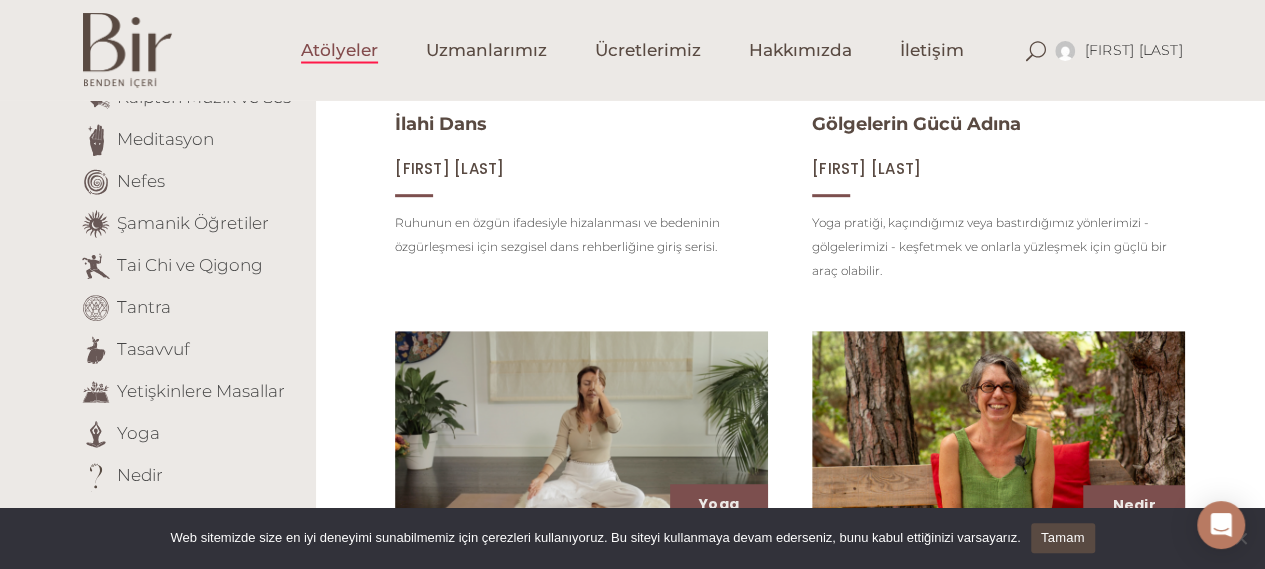 scroll, scrollTop: 400, scrollLeft: 0, axis: vertical 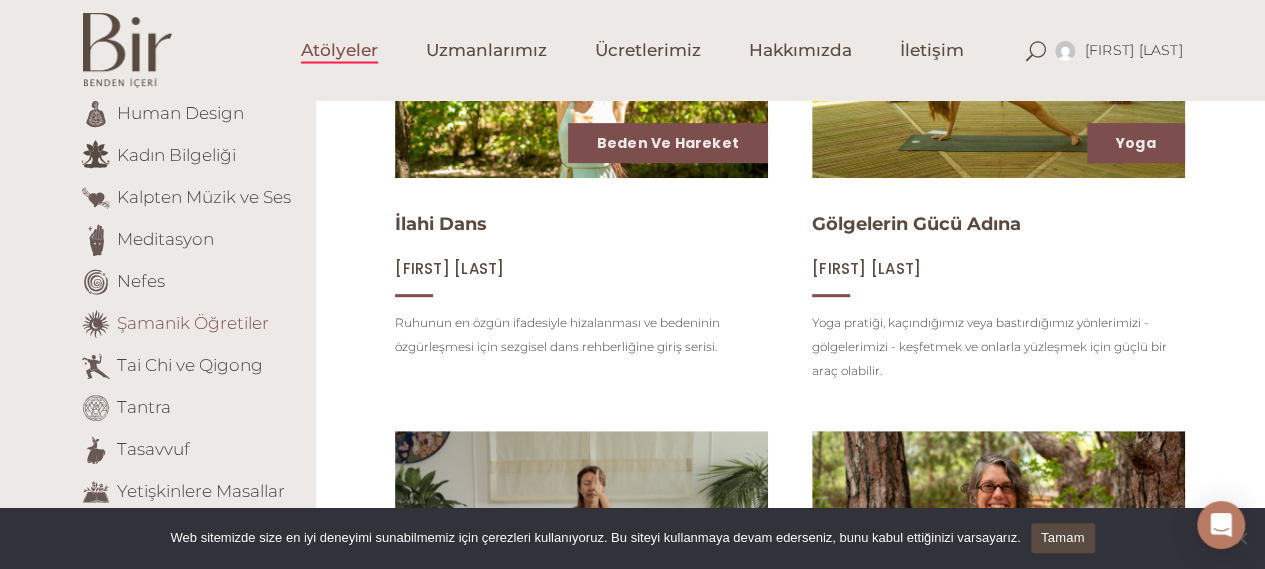 click on "Şamanik Öğretiler" at bounding box center (193, 322) 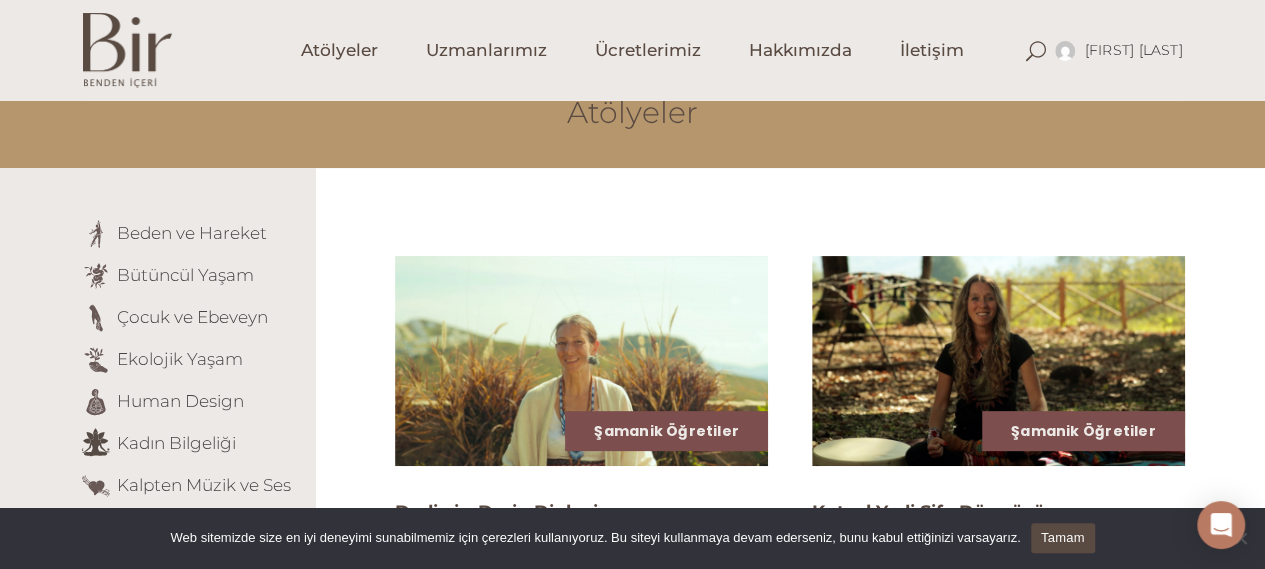 scroll, scrollTop: 100, scrollLeft: 0, axis: vertical 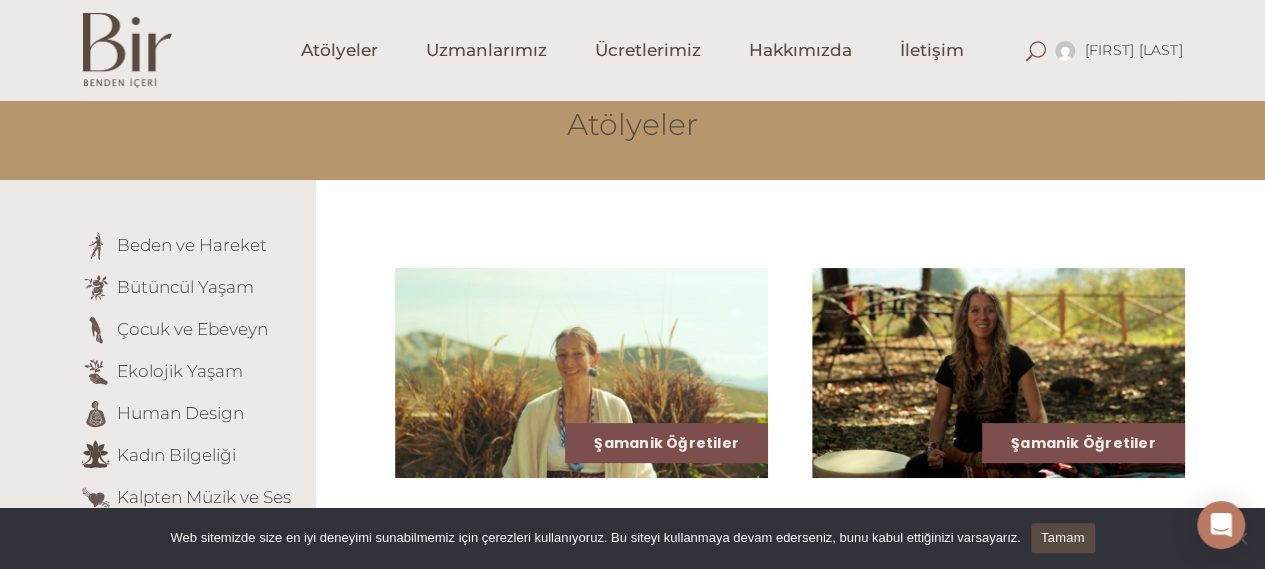 click at bounding box center [1035, 51] 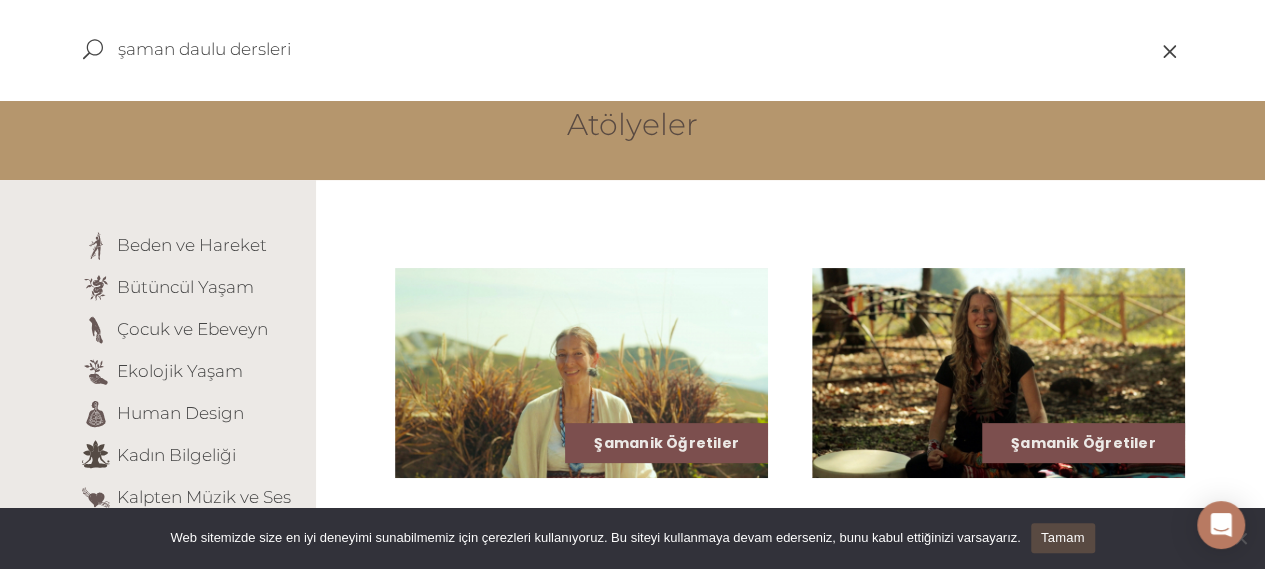 type on "şaman daulu dersleri" 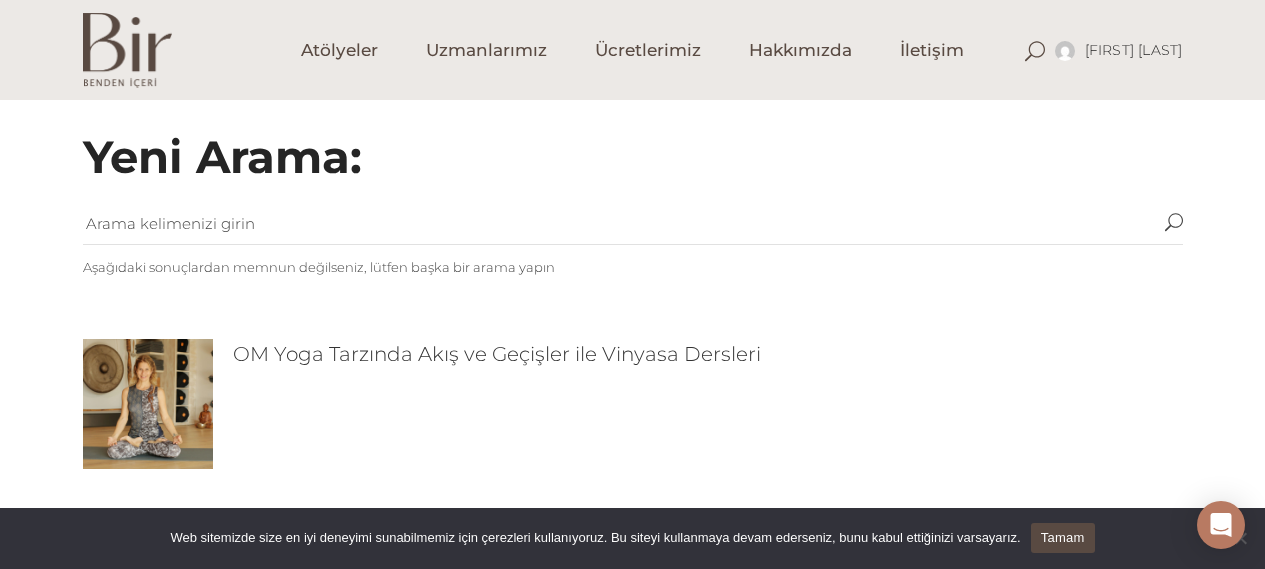scroll, scrollTop: 0, scrollLeft: 0, axis: both 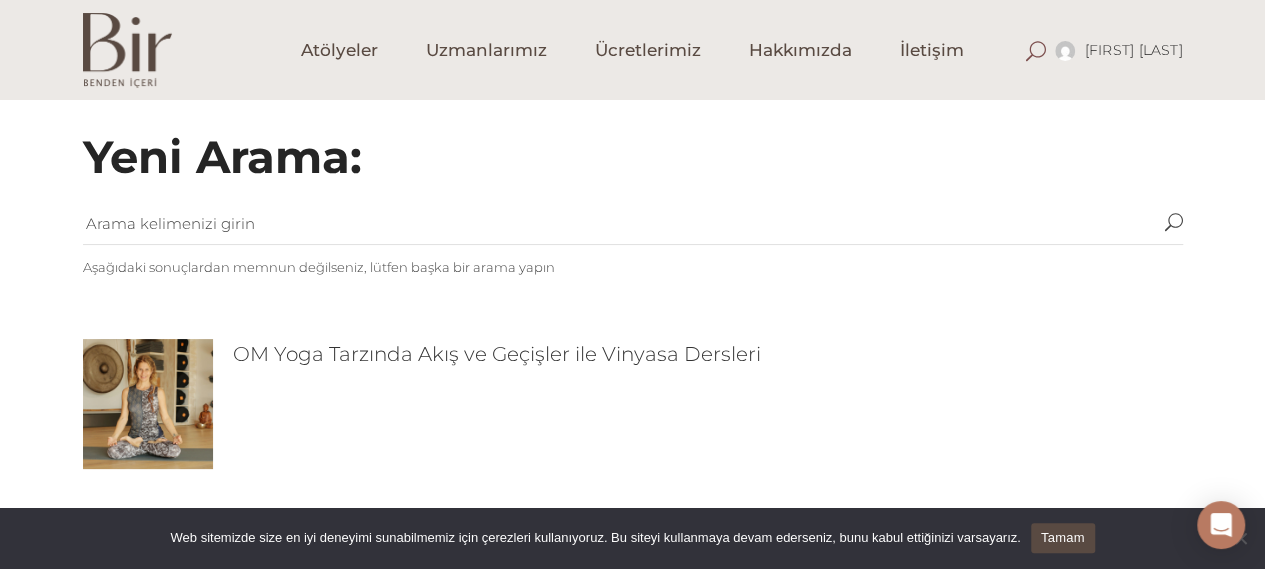 click at bounding box center (1035, 51) 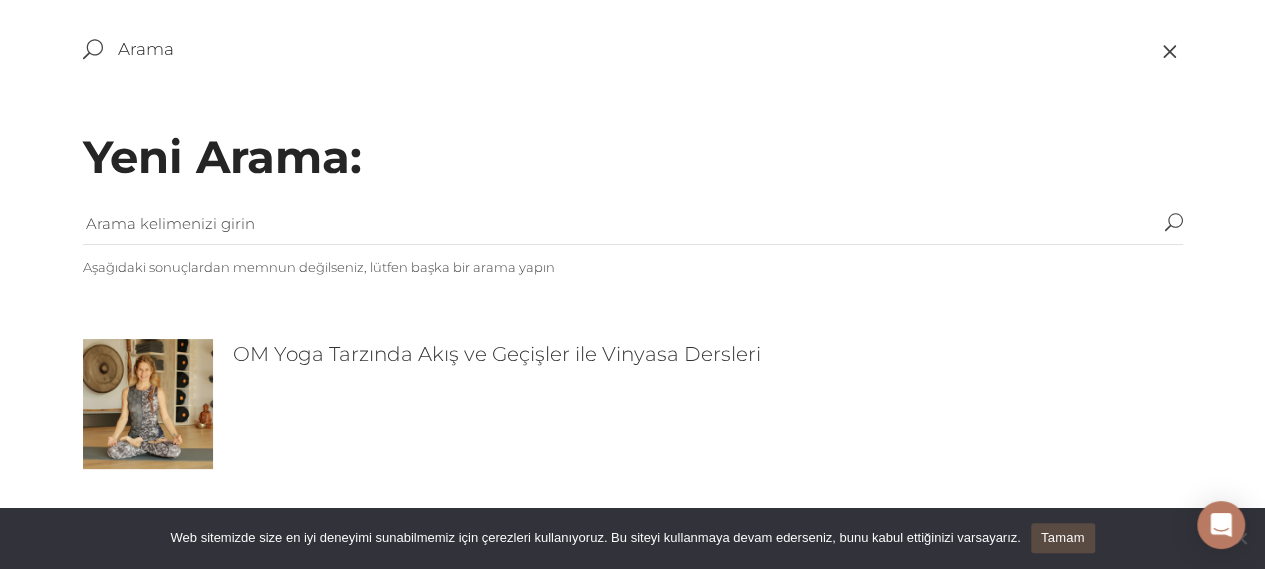 click at bounding box center [624, 224] 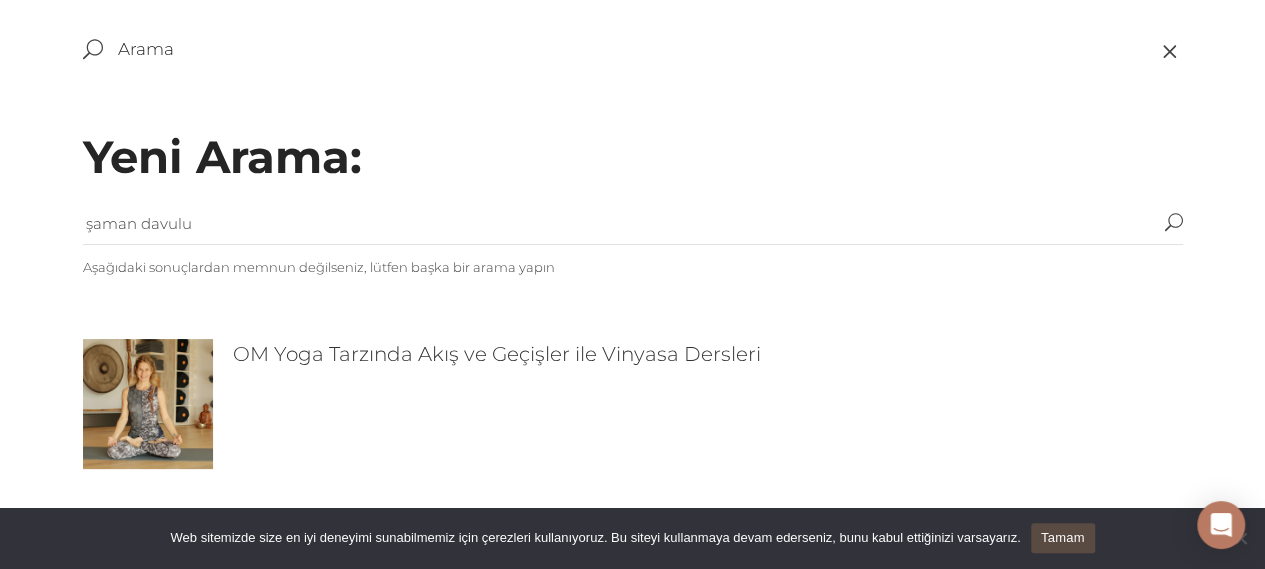 type on "şaman davulu" 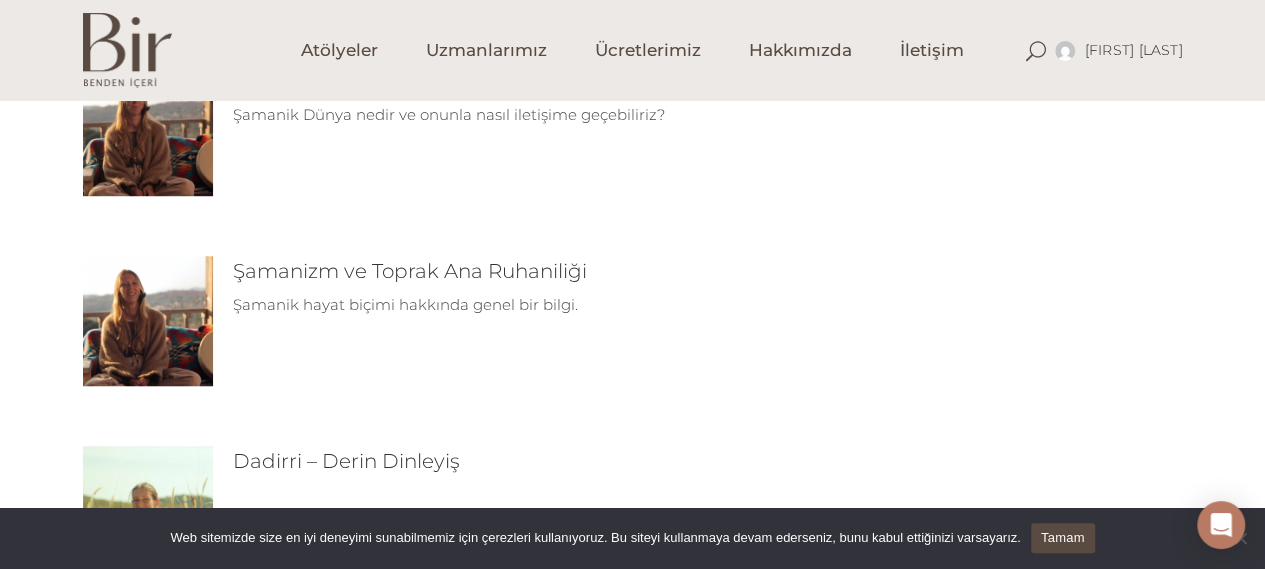 scroll, scrollTop: 500, scrollLeft: 0, axis: vertical 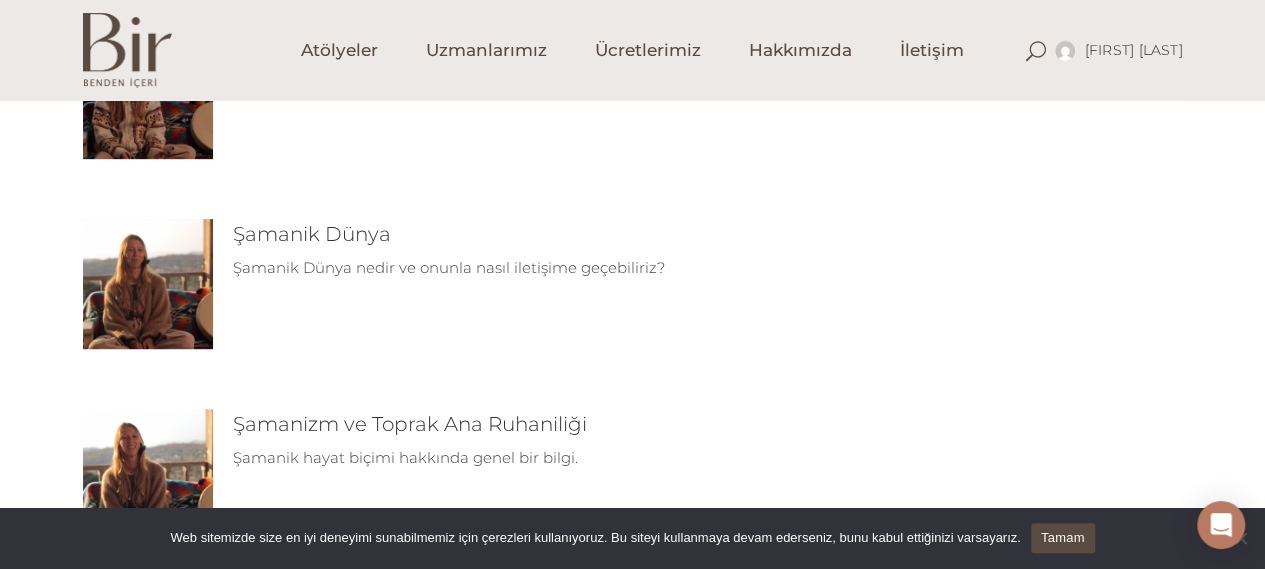 click at bounding box center (148, 284) 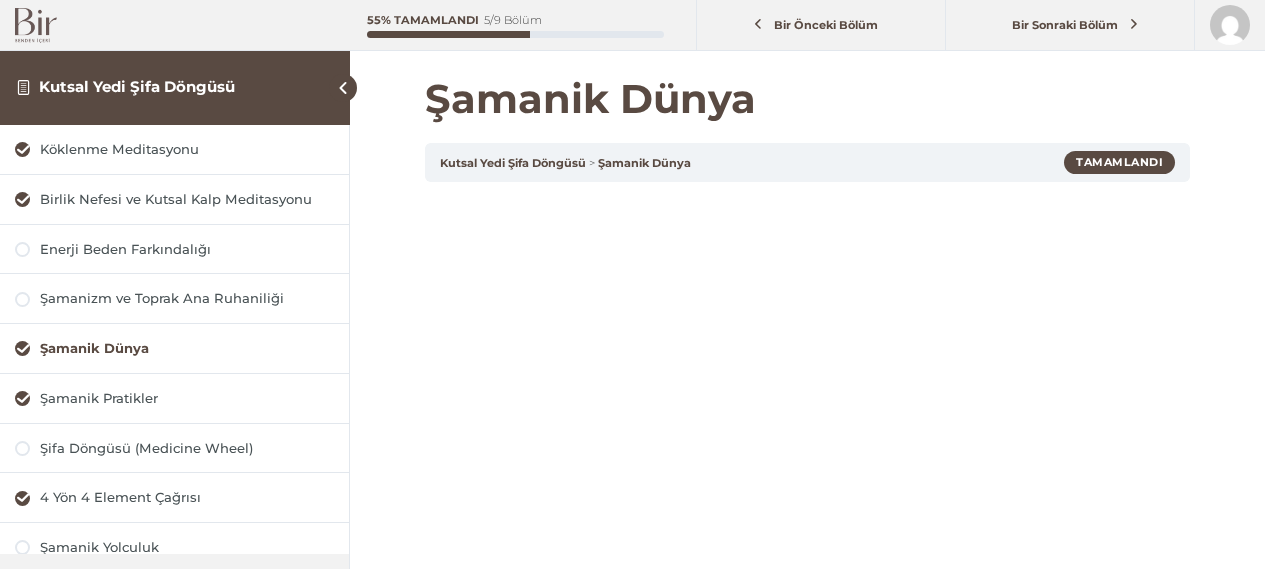 scroll, scrollTop: 0, scrollLeft: 0, axis: both 